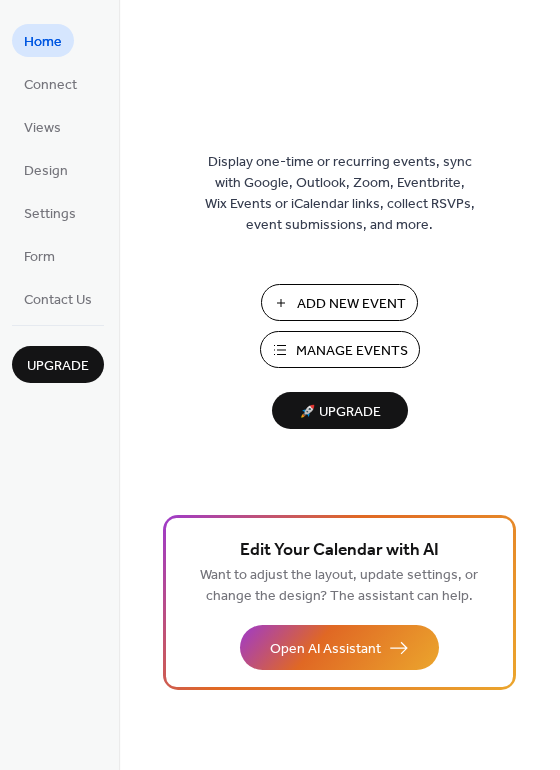 scroll, scrollTop: 0, scrollLeft: 0, axis: both 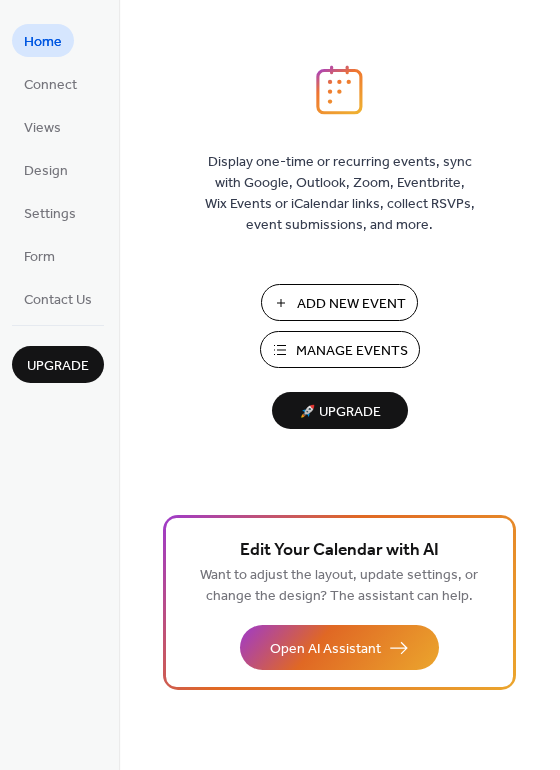 click on "🚀 Upgrade" at bounding box center (340, 412) 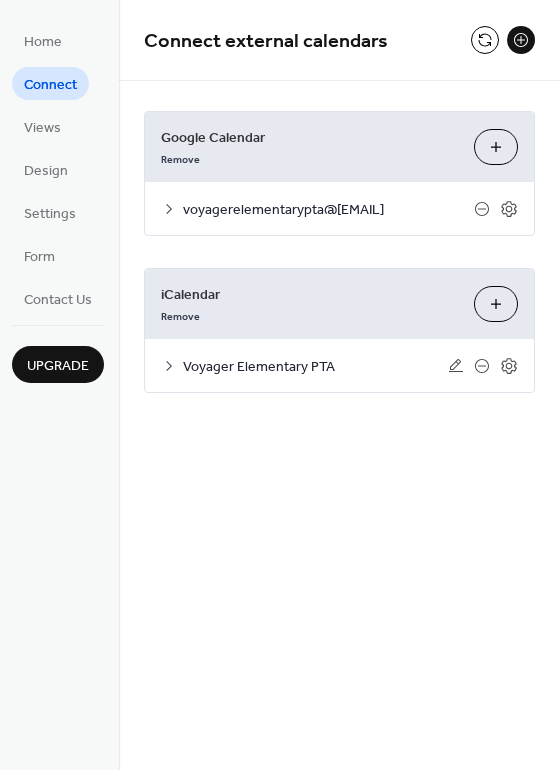 click 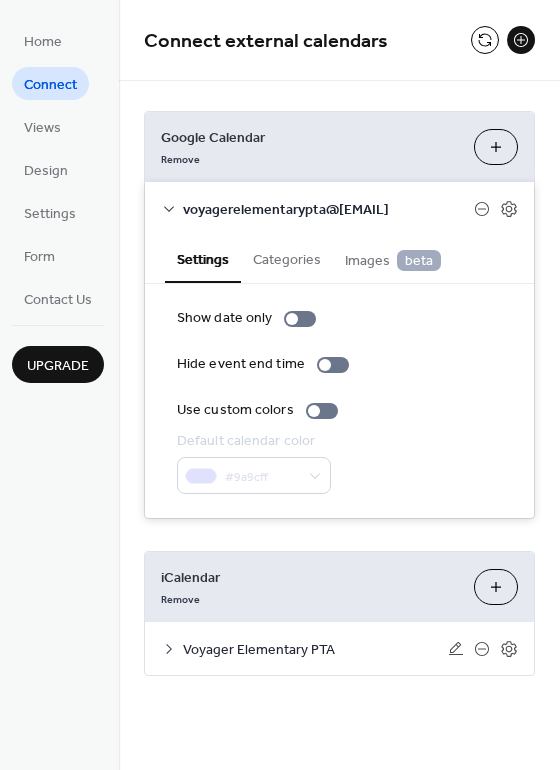 click on "Choose Calendars" at bounding box center [496, 147] 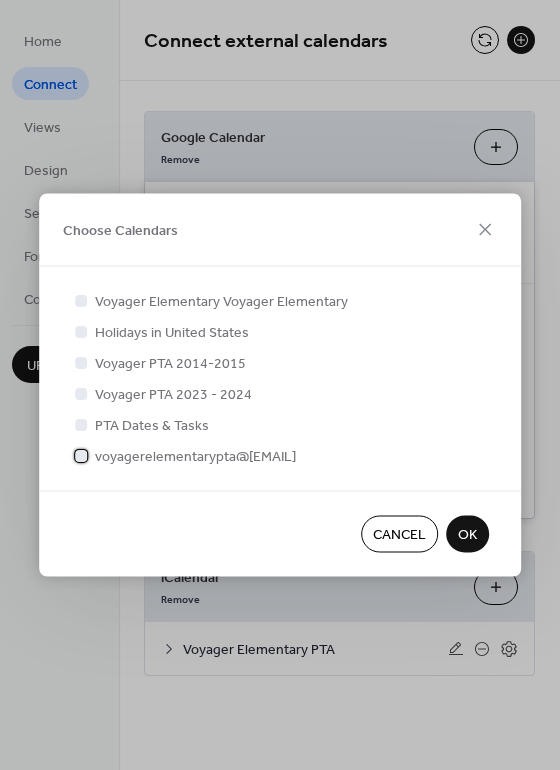 click 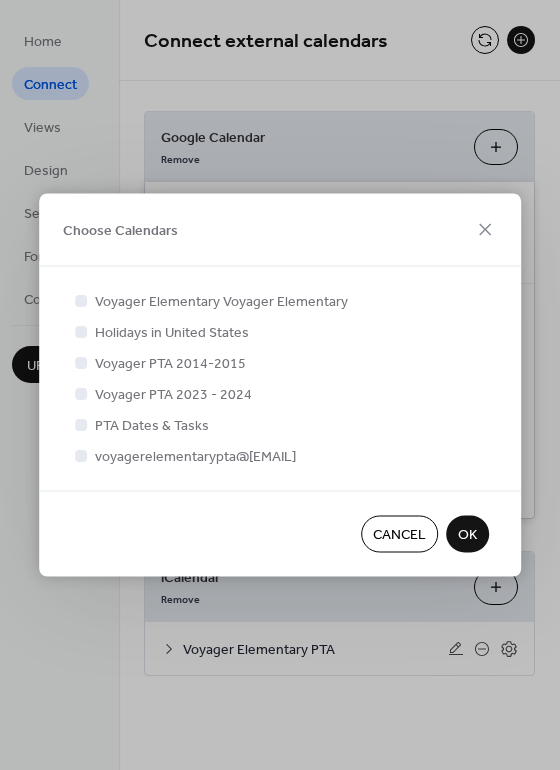 click on "OK" at bounding box center [467, 535] 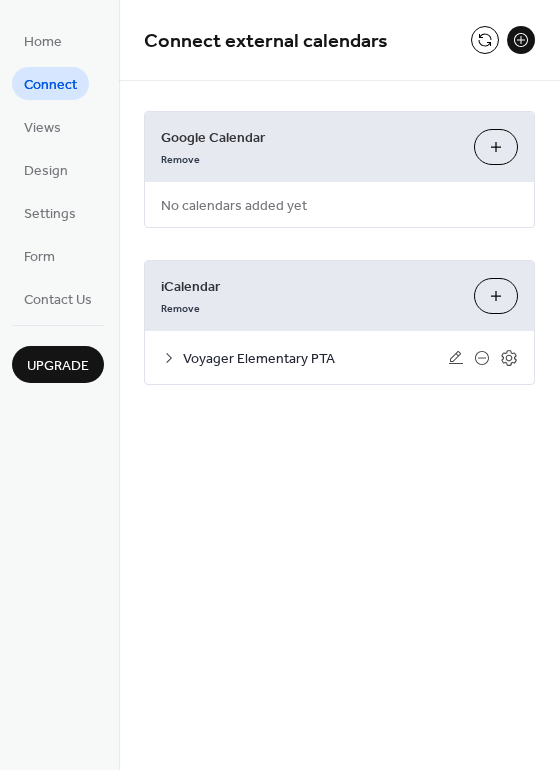 click 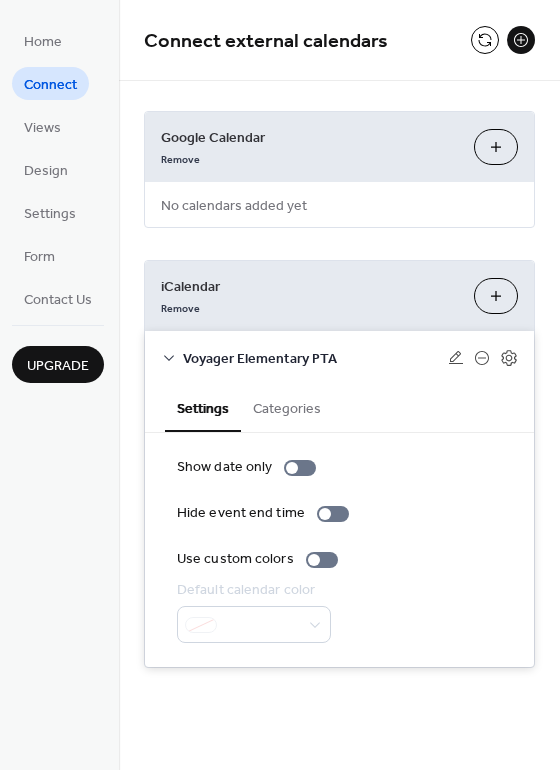 click 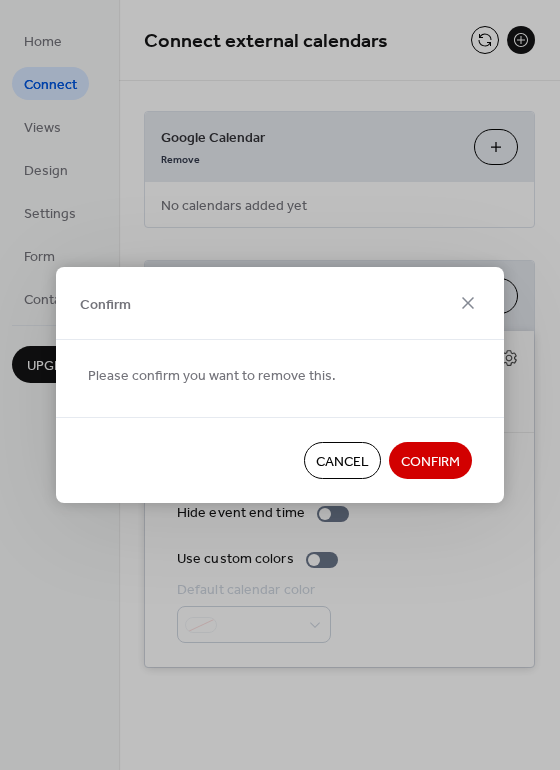 click on "Cancel" at bounding box center [342, 462] 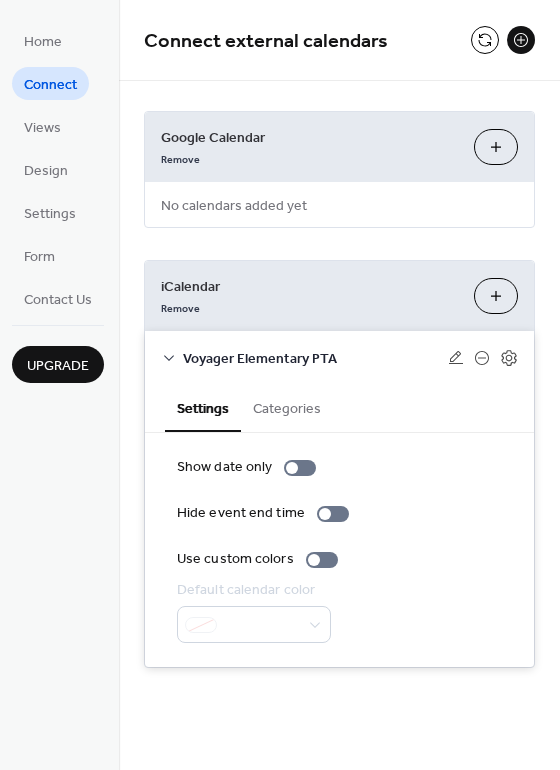 click on "Add iCalendar" at bounding box center (496, 296) 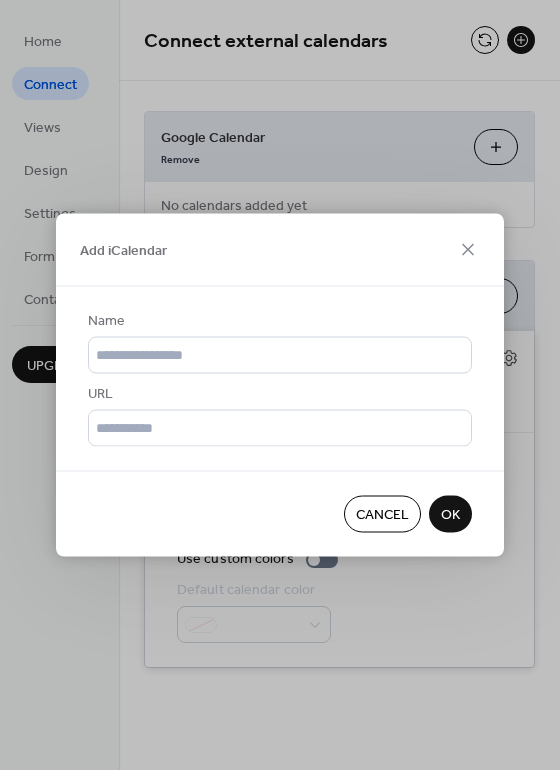 click on "OK" at bounding box center (450, 515) 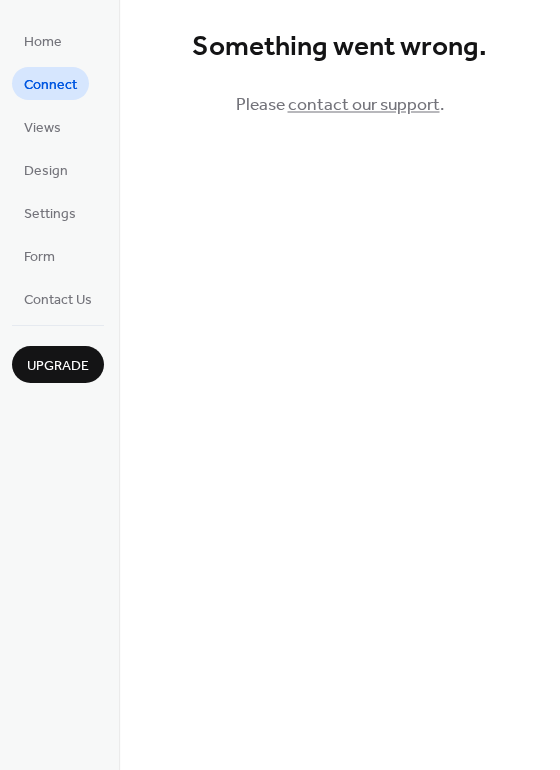 click on "Connect" at bounding box center (50, 85) 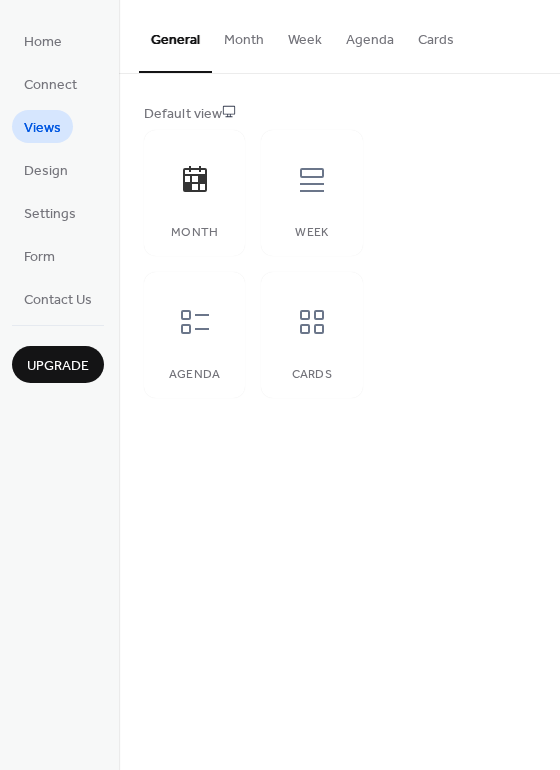 click on "Design" at bounding box center (46, 171) 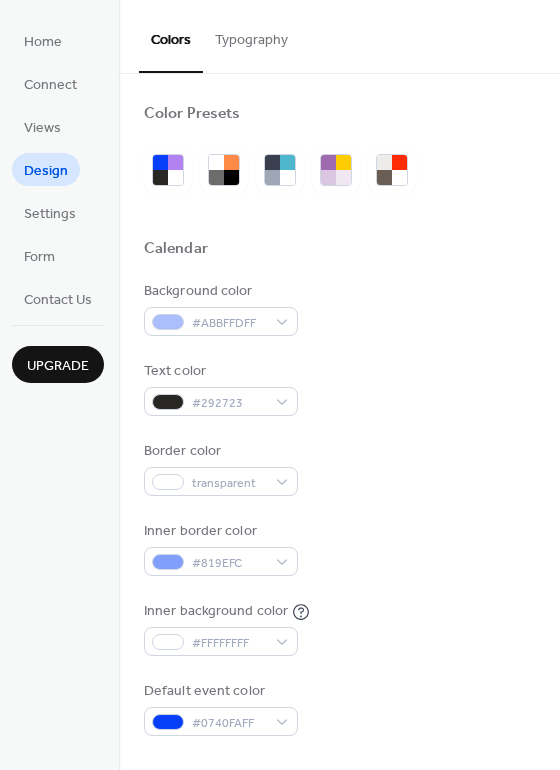 scroll, scrollTop: 609, scrollLeft: 0, axis: vertical 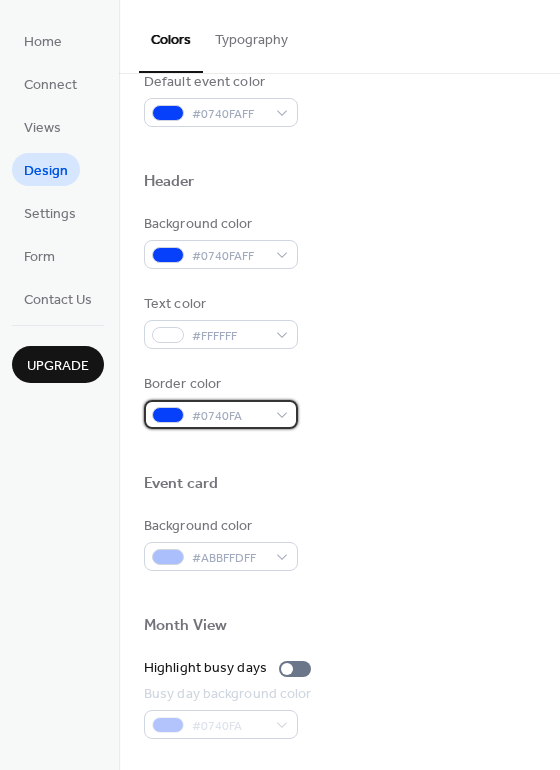 click on "#0740FA" at bounding box center [221, 414] 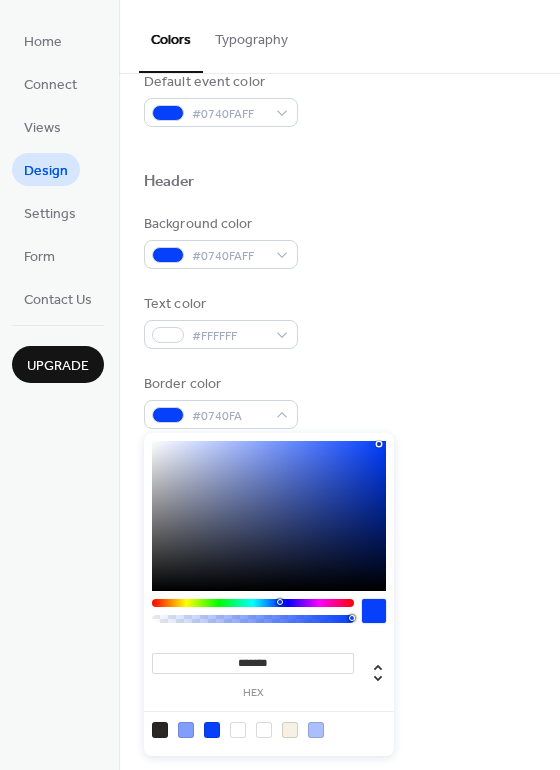 type on "*******" 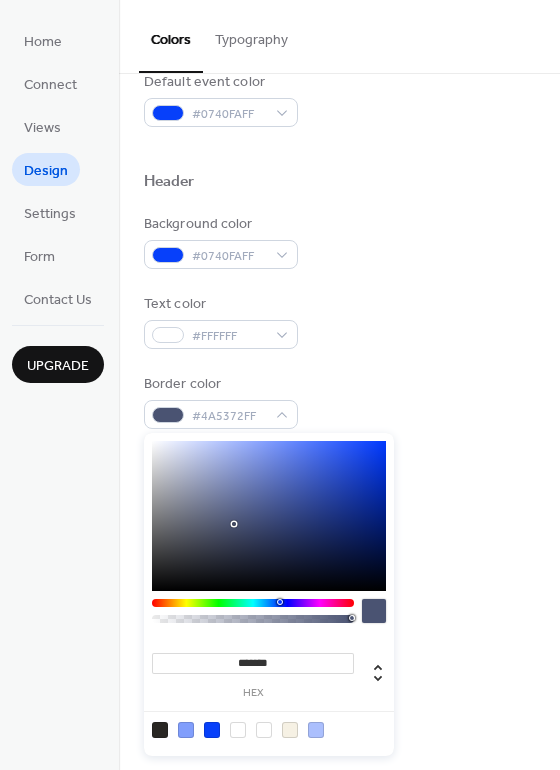 click at bounding box center (269, 516) 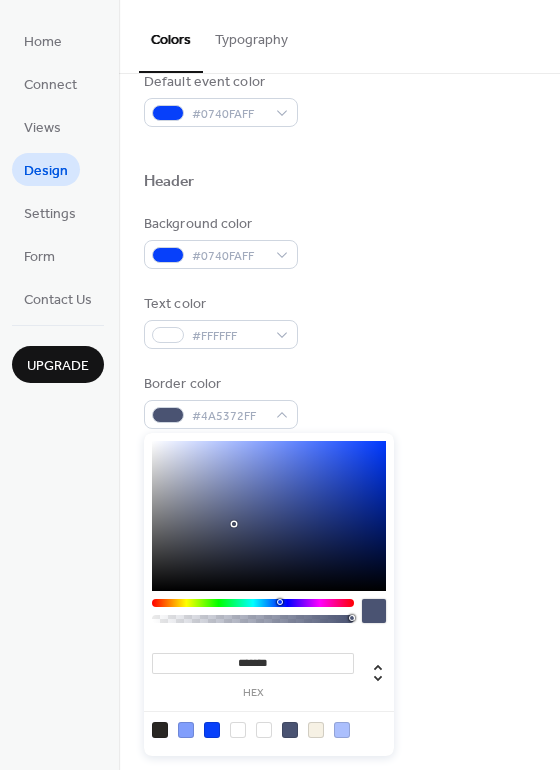 click on "Background color #0740FAFF Text color #FFFFFF Border color #4A5372FF" at bounding box center (339, 321) 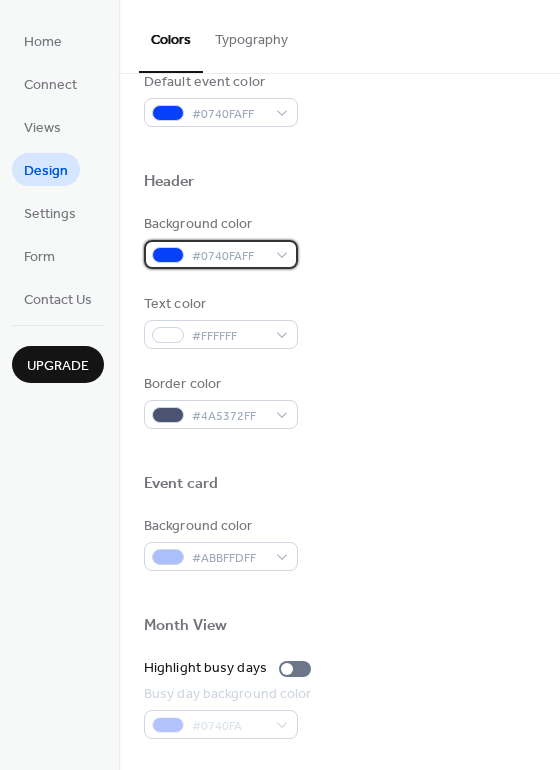 click at bounding box center (168, 255) 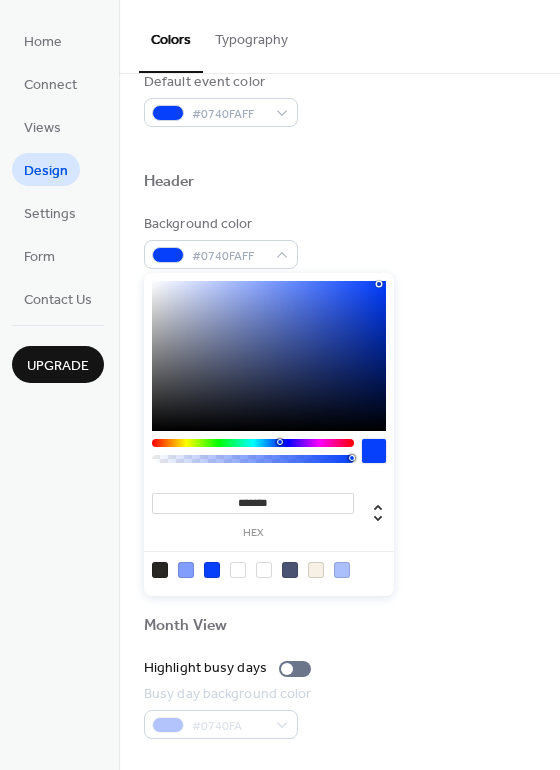 click at bounding box center [269, 356] 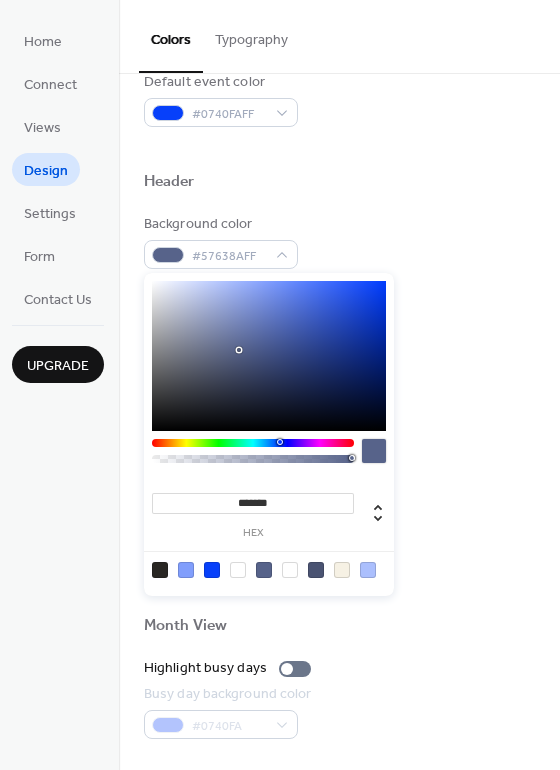 click at bounding box center (269, 569) 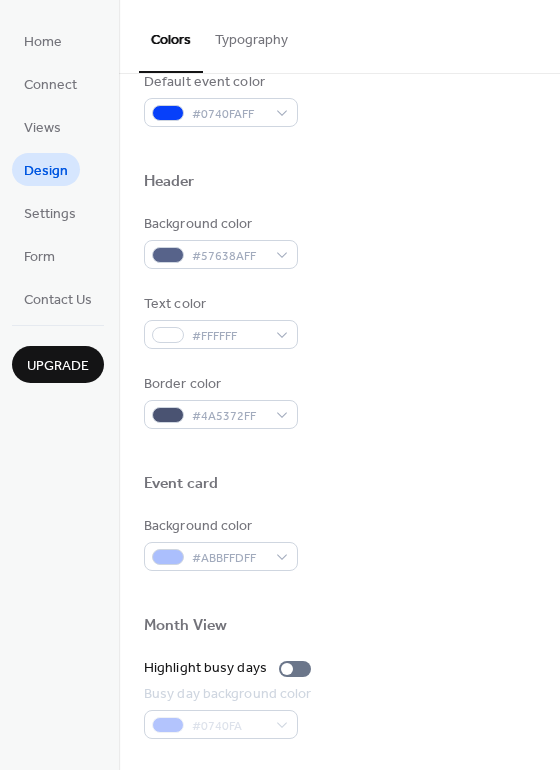 drag, startPoint x: 265, startPoint y: 573, endPoint x: 41, endPoint y: 457, distance: 252.25385 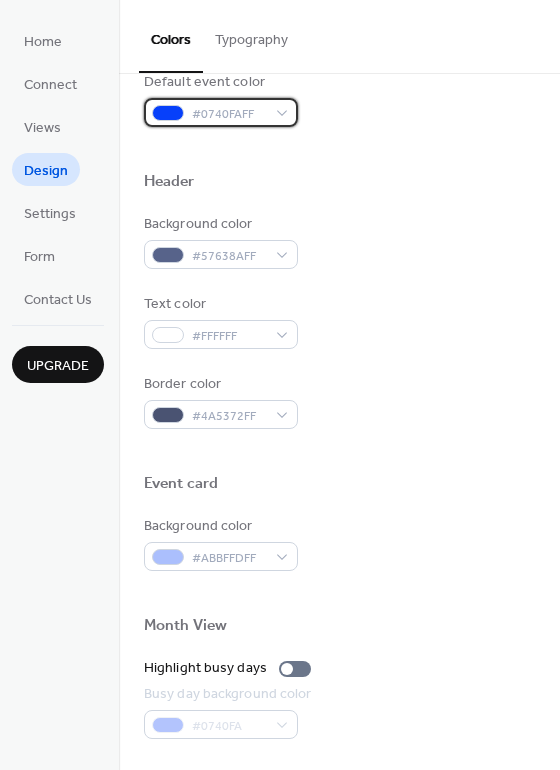 click on "#0740FAFF" at bounding box center [221, 112] 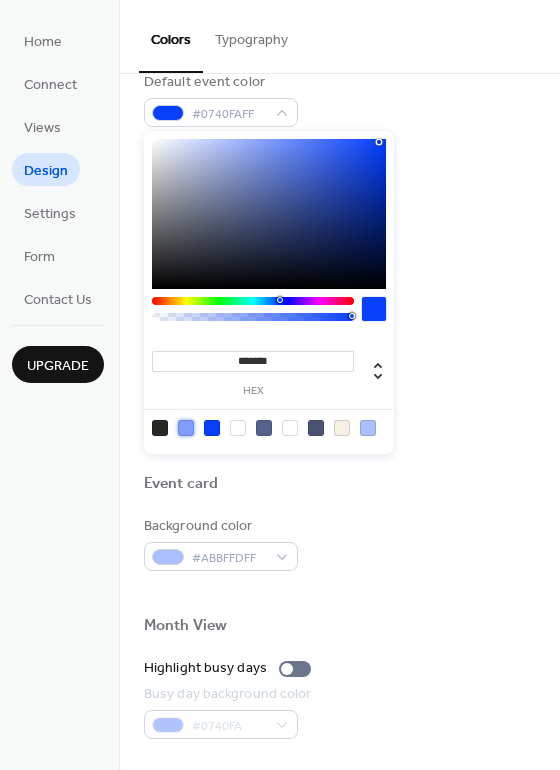 click at bounding box center [186, 428] 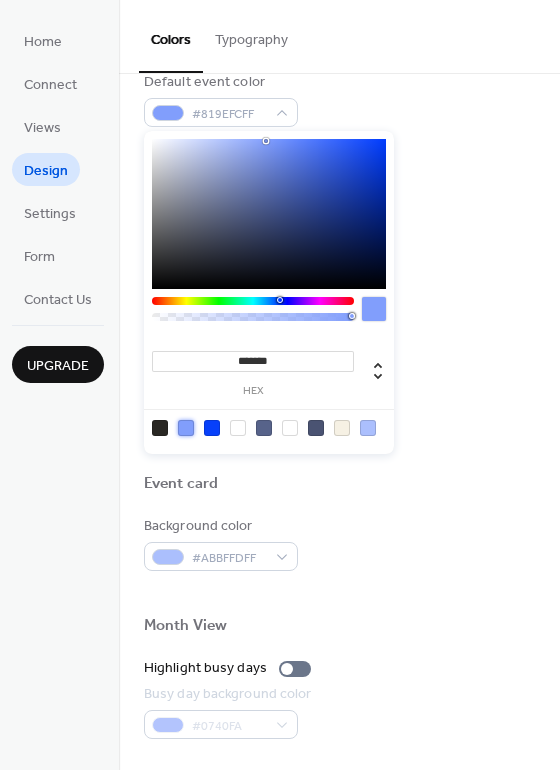 scroll, scrollTop: 0, scrollLeft: 0, axis: both 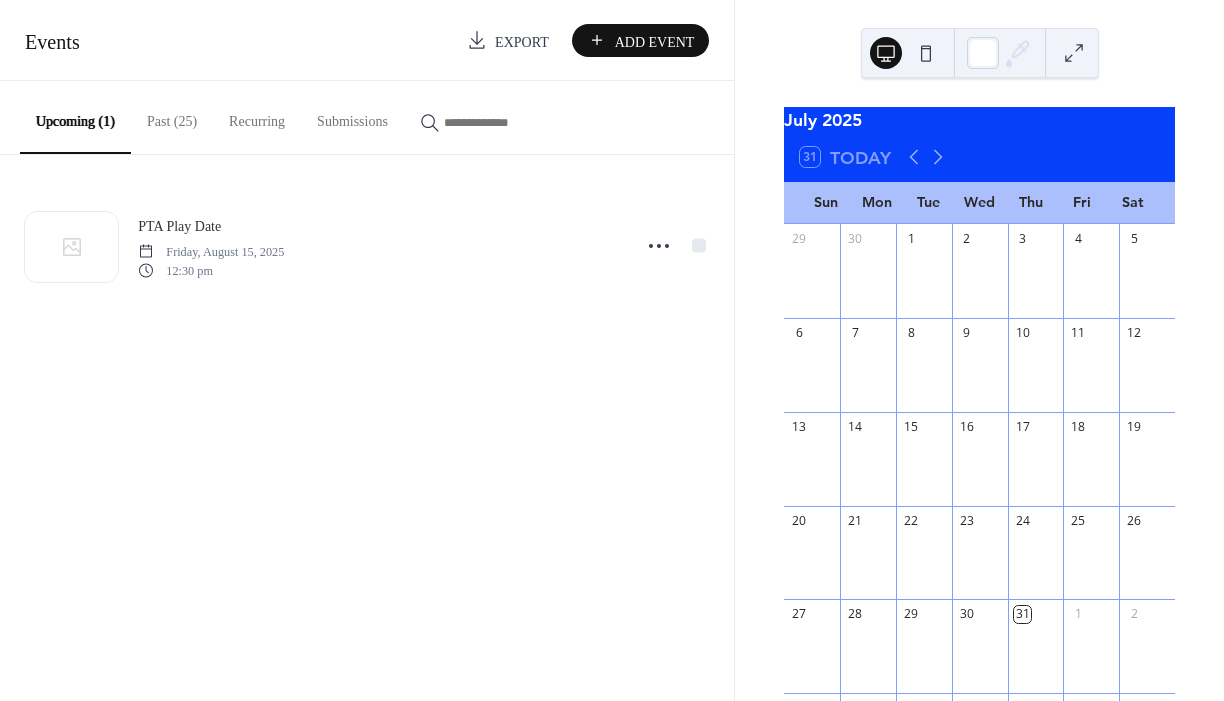drag, startPoint x: 992, startPoint y: 154, endPoint x: 621, endPoint y: 349, distance: 419.12527 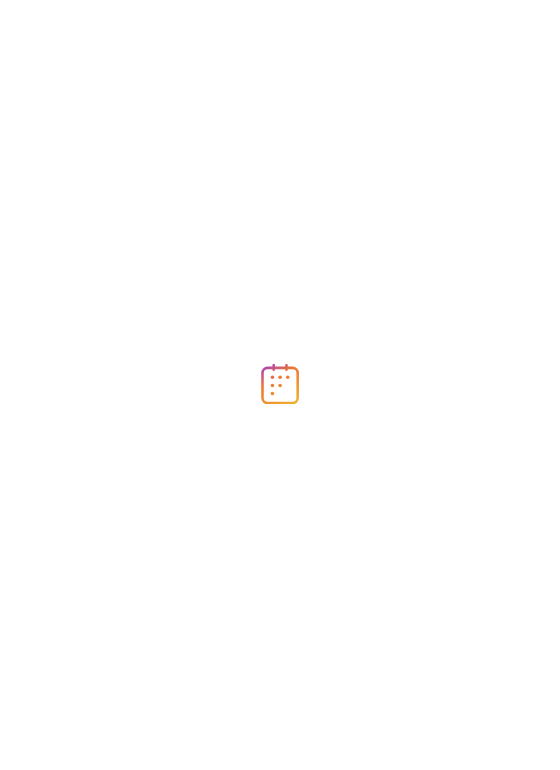 scroll, scrollTop: 0, scrollLeft: 0, axis: both 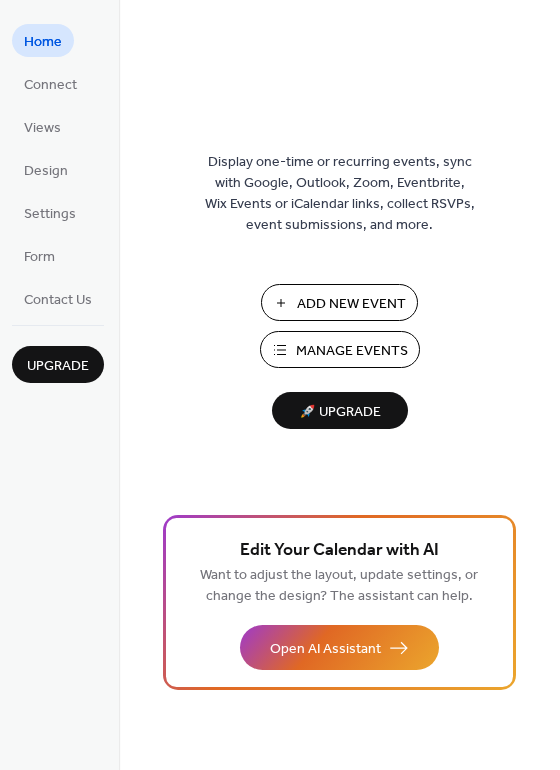 click on "Connect" at bounding box center (50, 85) 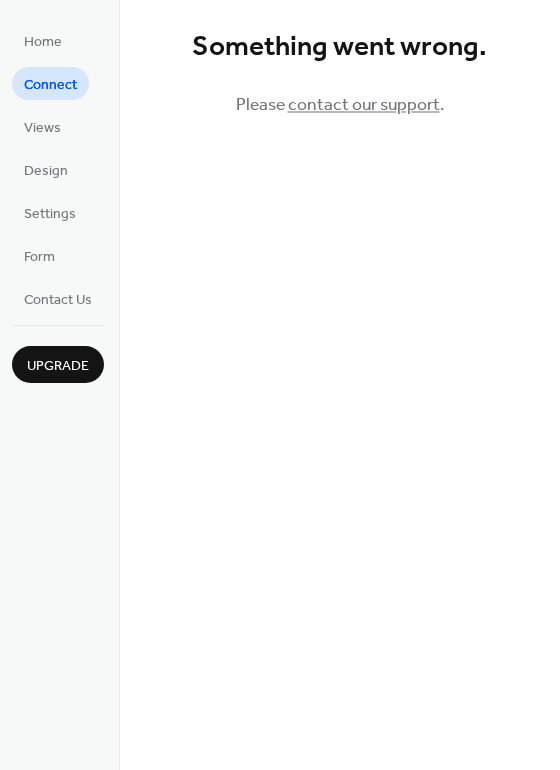 click on "contact our support" at bounding box center [364, 105] 